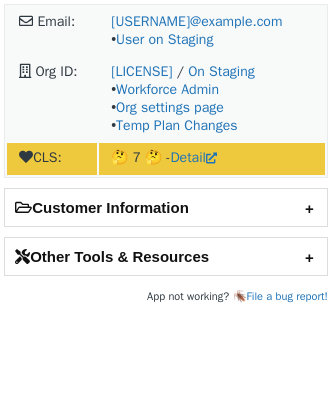 scroll, scrollTop: 0, scrollLeft: 0, axis: both 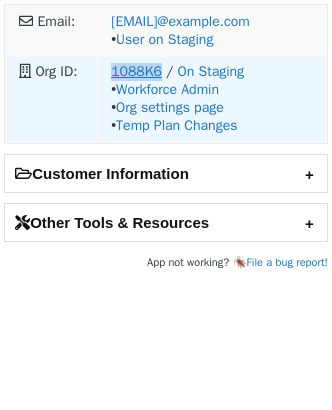 copy on "[NUMBER]" 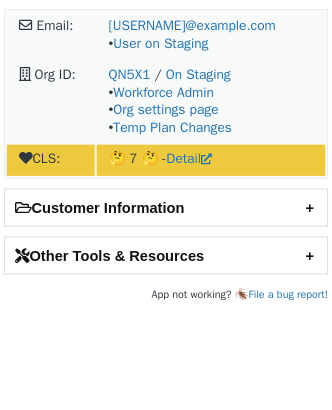 scroll, scrollTop: 0, scrollLeft: 0, axis: both 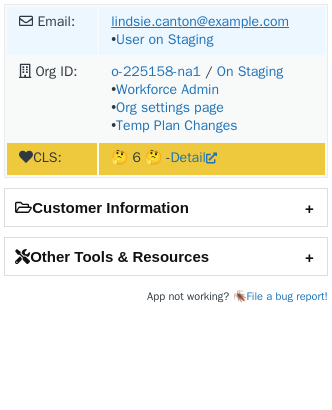 click on "lindsie.canton@example.com" at bounding box center (200, 21) 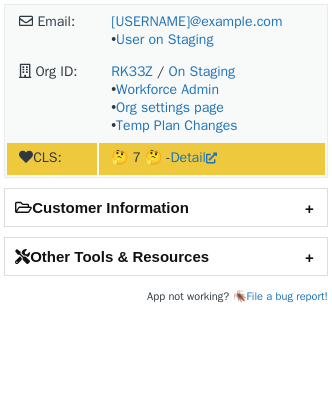 scroll, scrollTop: 0, scrollLeft: 0, axis: both 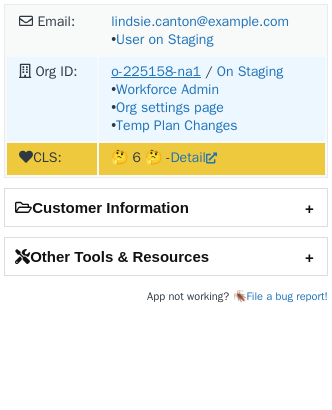 click on "o-225158-na1" at bounding box center (156, 71) 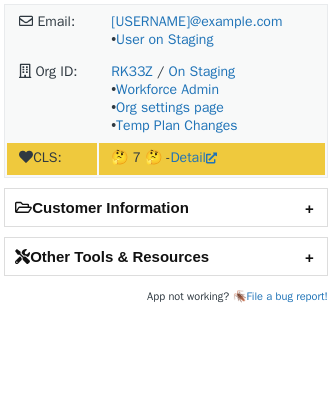scroll, scrollTop: 0, scrollLeft: 0, axis: both 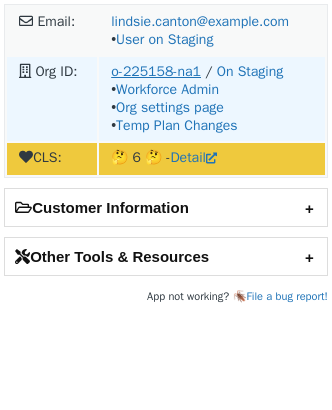 click on "o-225158-na1" at bounding box center (156, 71) 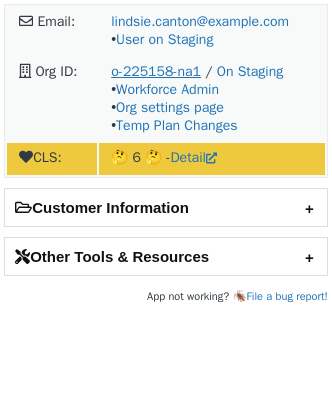 scroll, scrollTop: 0, scrollLeft: 0, axis: both 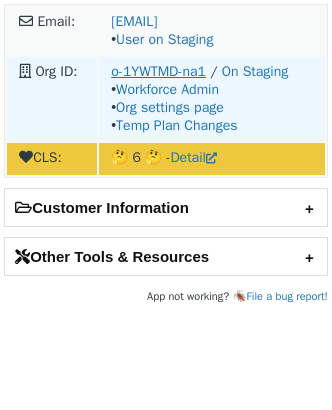 click on "o-1YWTMD-na1" at bounding box center [158, 71] 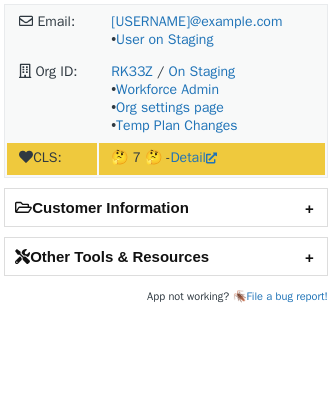 scroll, scrollTop: 0, scrollLeft: 0, axis: both 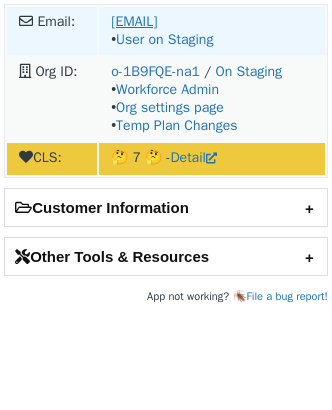 copy on "[EMAIL]" 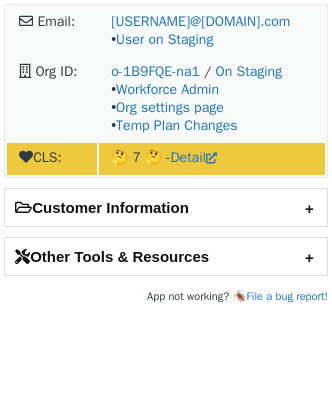 scroll, scrollTop: 0, scrollLeft: 0, axis: both 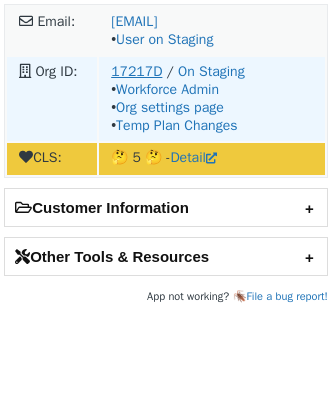click on "17217D" at bounding box center [136, 71] 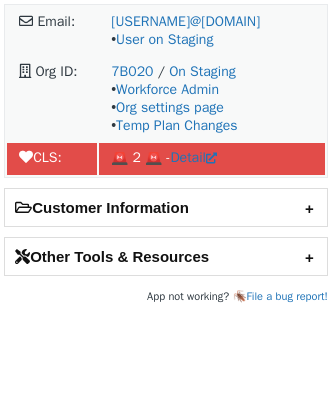 scroll, scrollTop: 0, scrollLeft: 0, axis: both 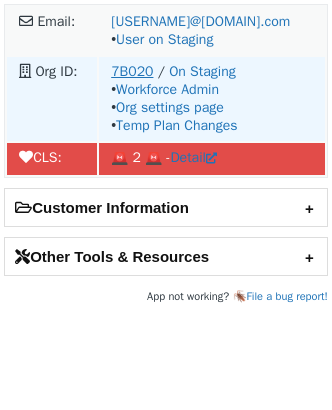 click on "7B020" at bounding box center (132, 71) 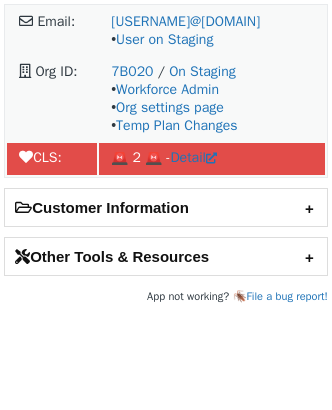 scroll, scrollTop: 0, scrollLeft: 0, axis: both 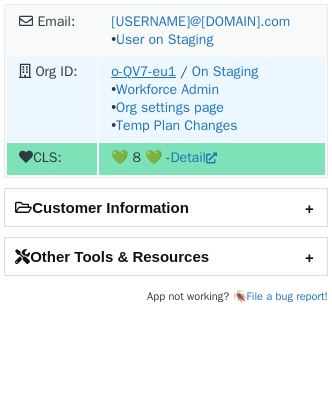 click on "o-QV7-eu1" at bounding box center [143, 71] 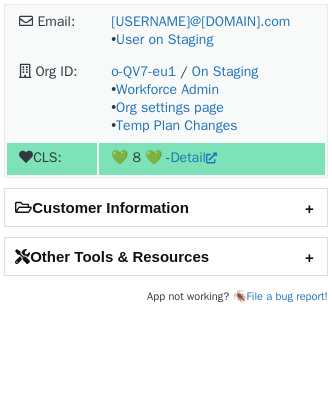 scroll, scrollTop: 0, scrollLeft: 0, axis: both 